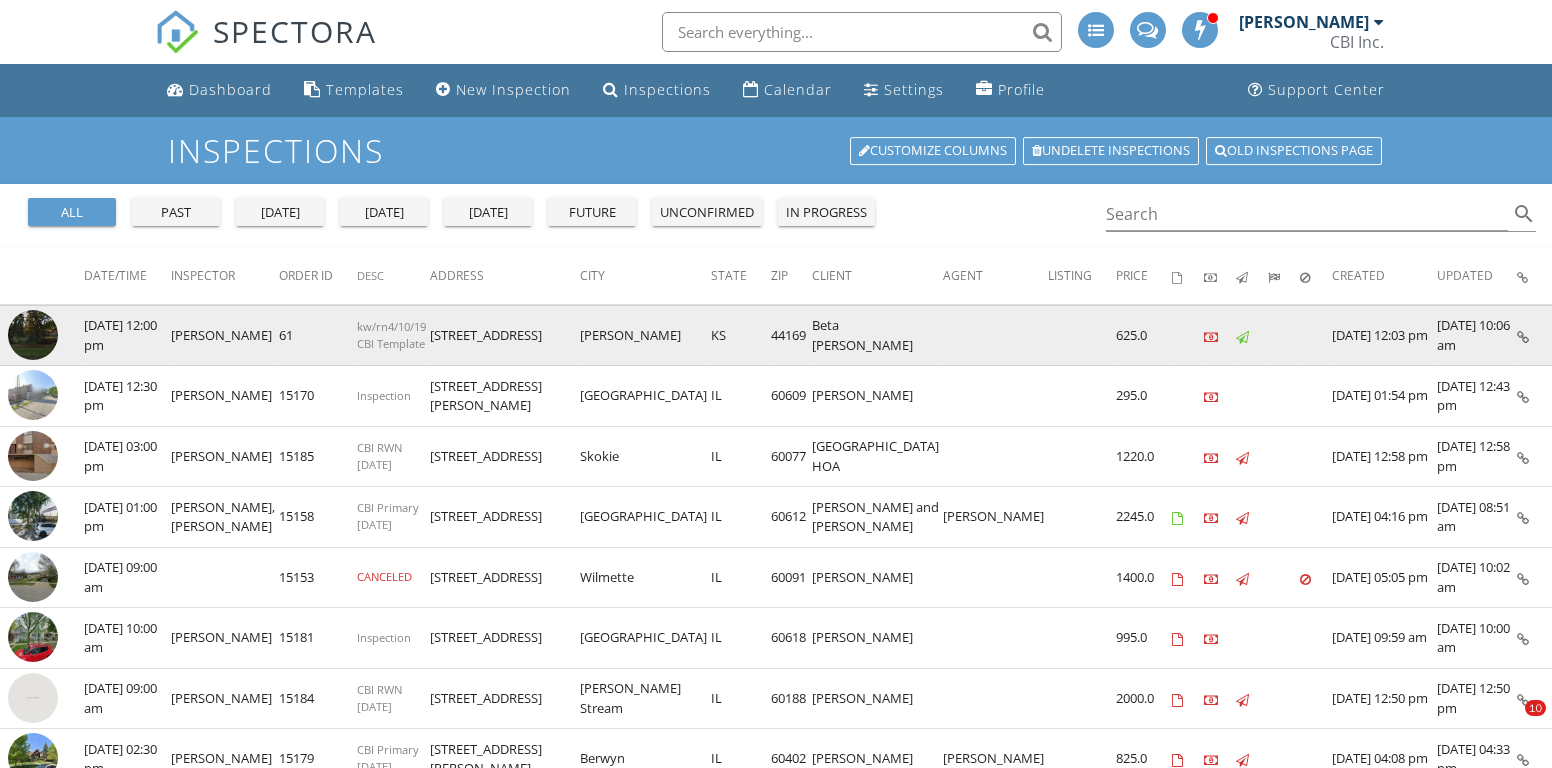 scroll, scrollTop: 0, scrollLeft: 0, axis: both 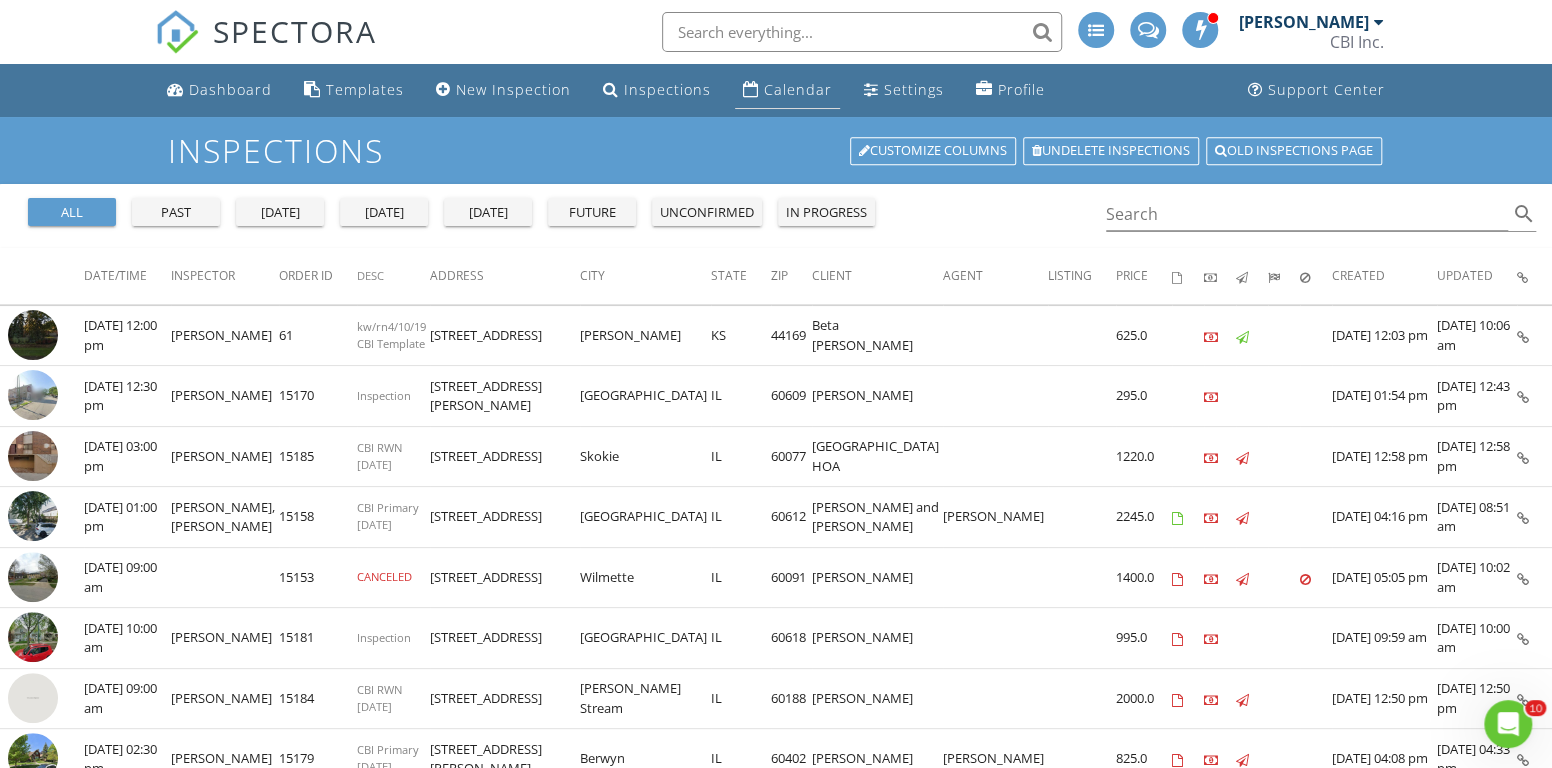 click on "Calendar" at bounding box center (798, 89) 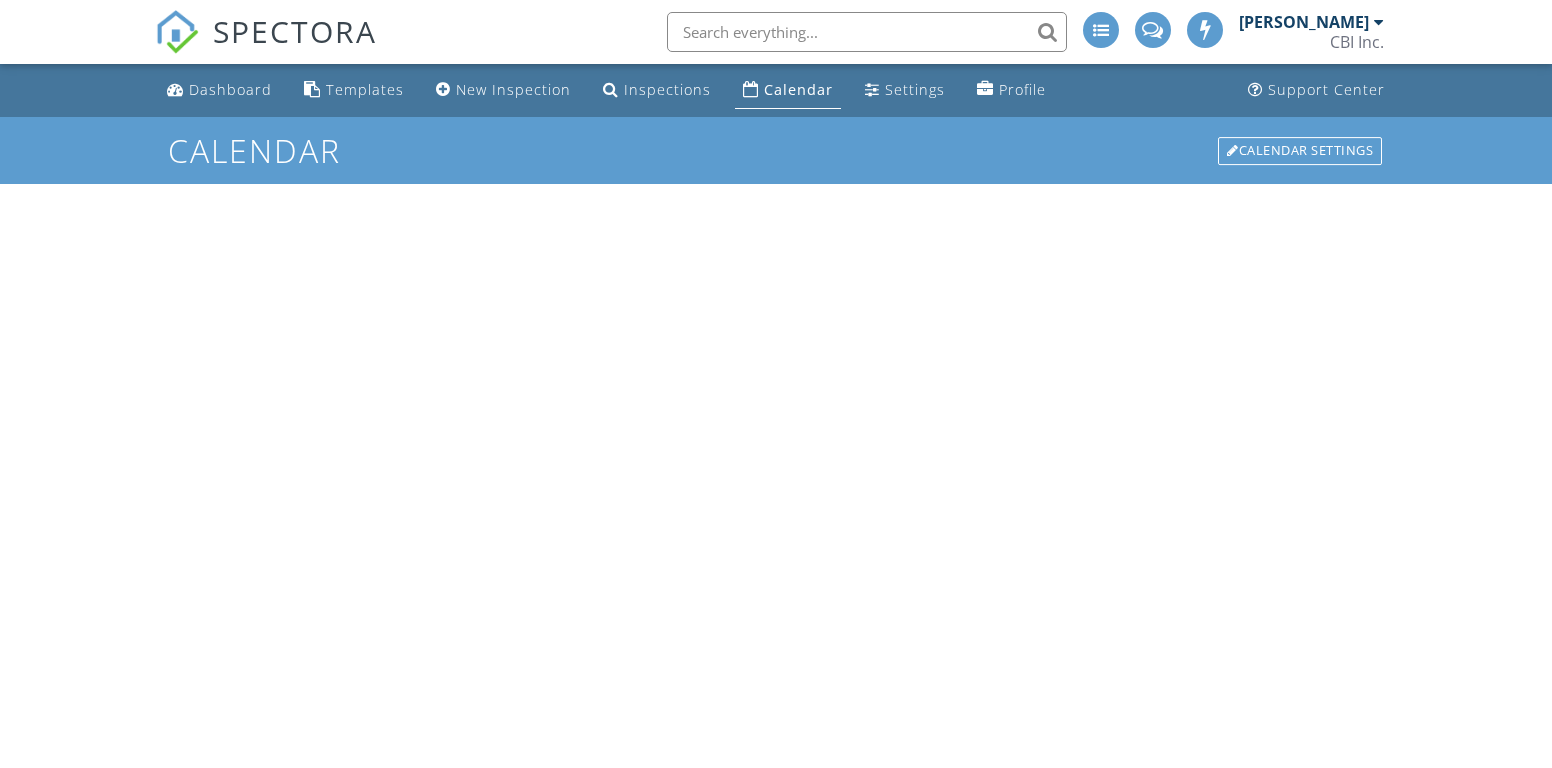 scroll, scrollTop: 0, scrollLeft: 0, axis: both 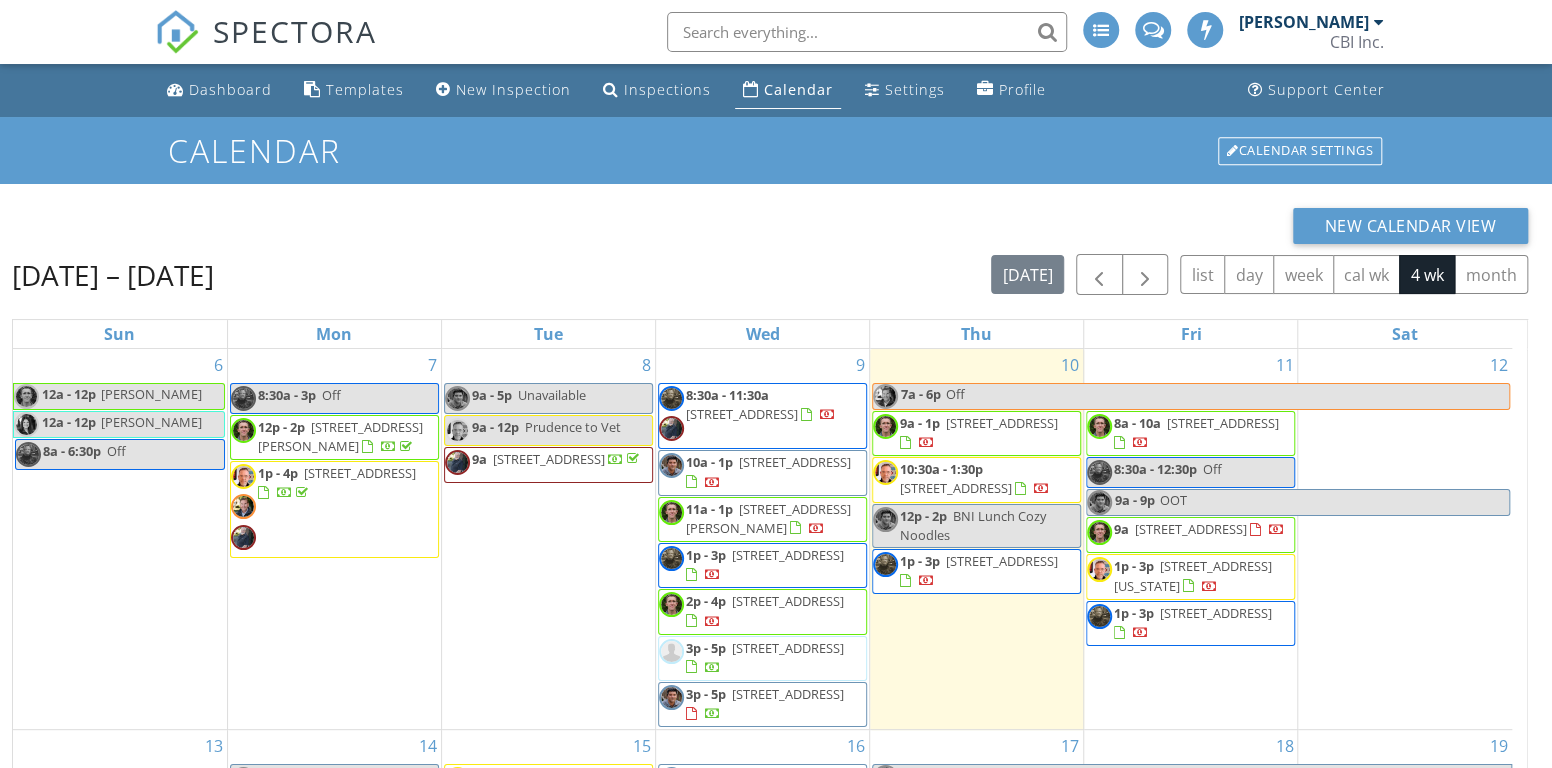 click on "550 W Surf St 525, Chicago 60657" at bounding box center [1223, 423] 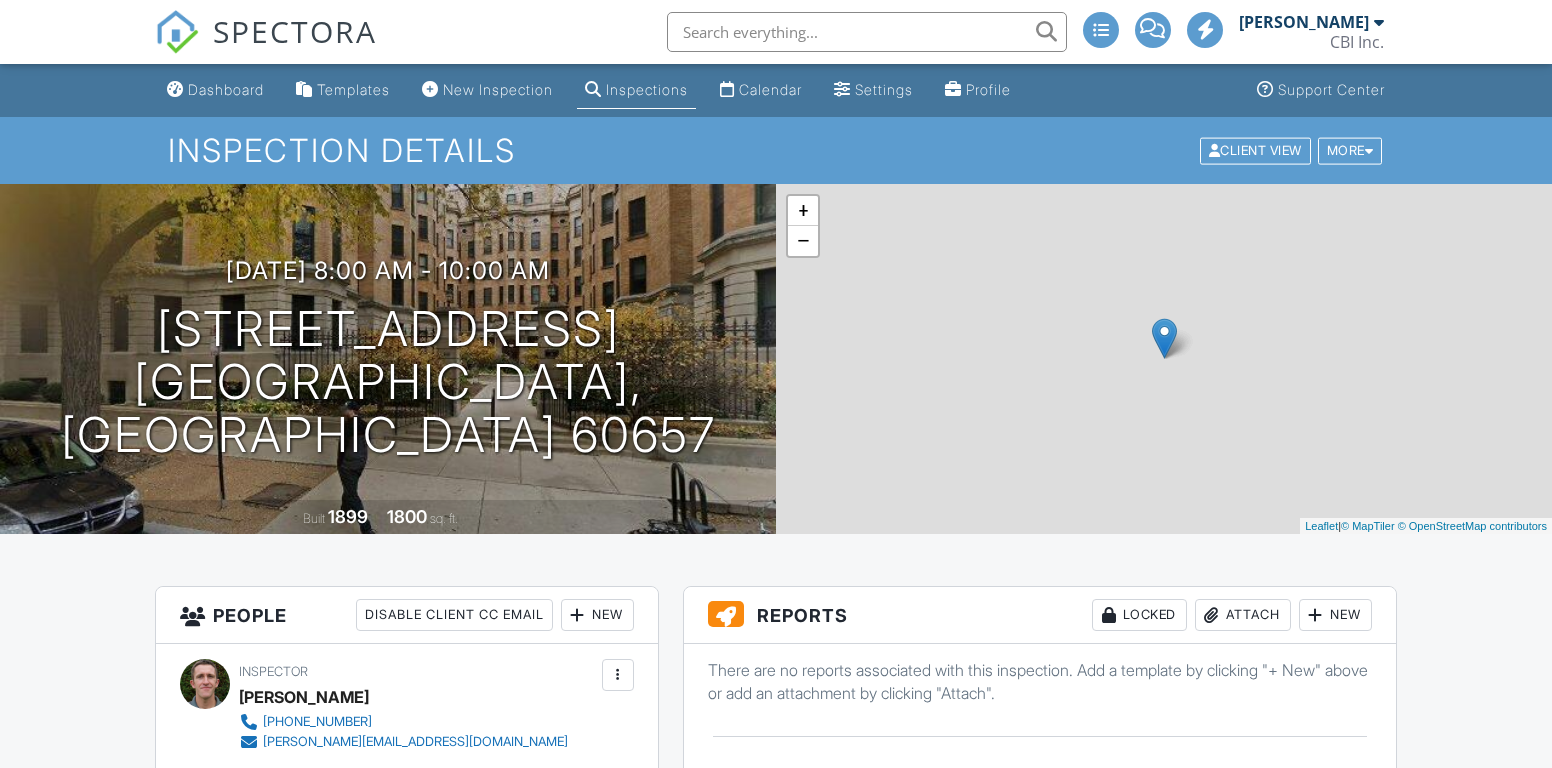 scroll, scrollTop: 298, scrollLeft: 0, axis: vertical 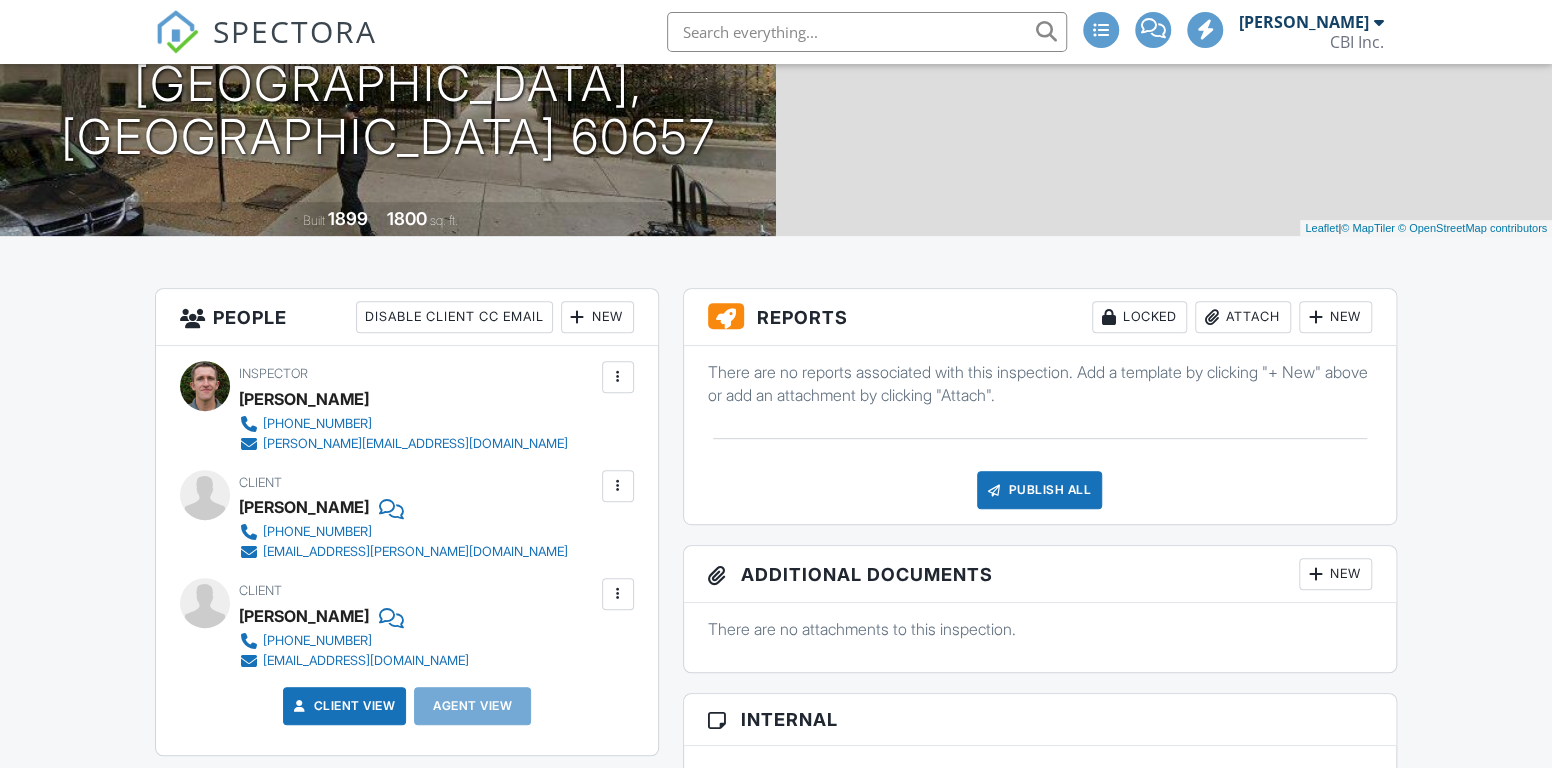 click at bounding box center (1316, 317) 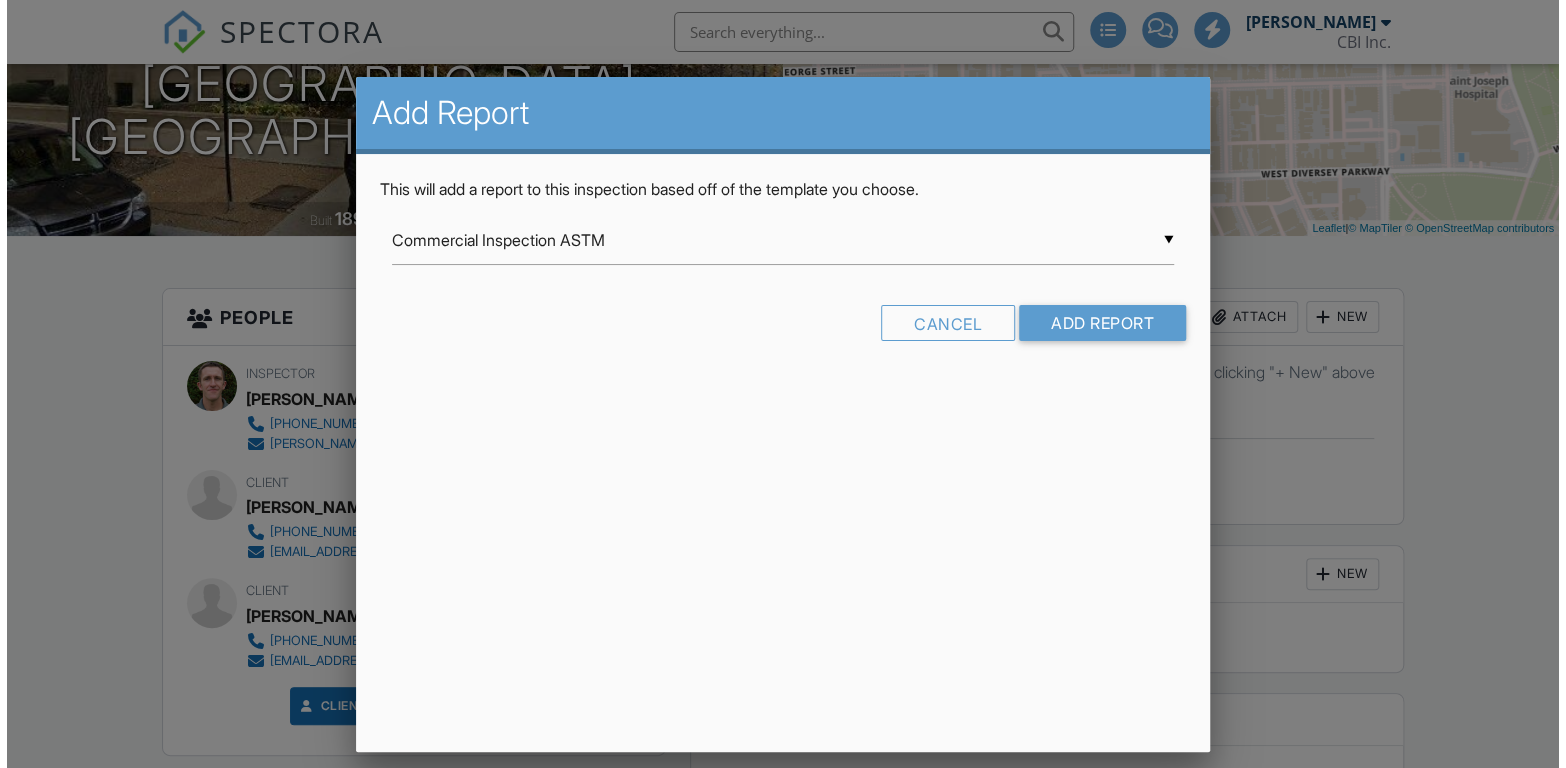 scroll, scrollTop: 300, scrollLeft: 0, axis: vertical 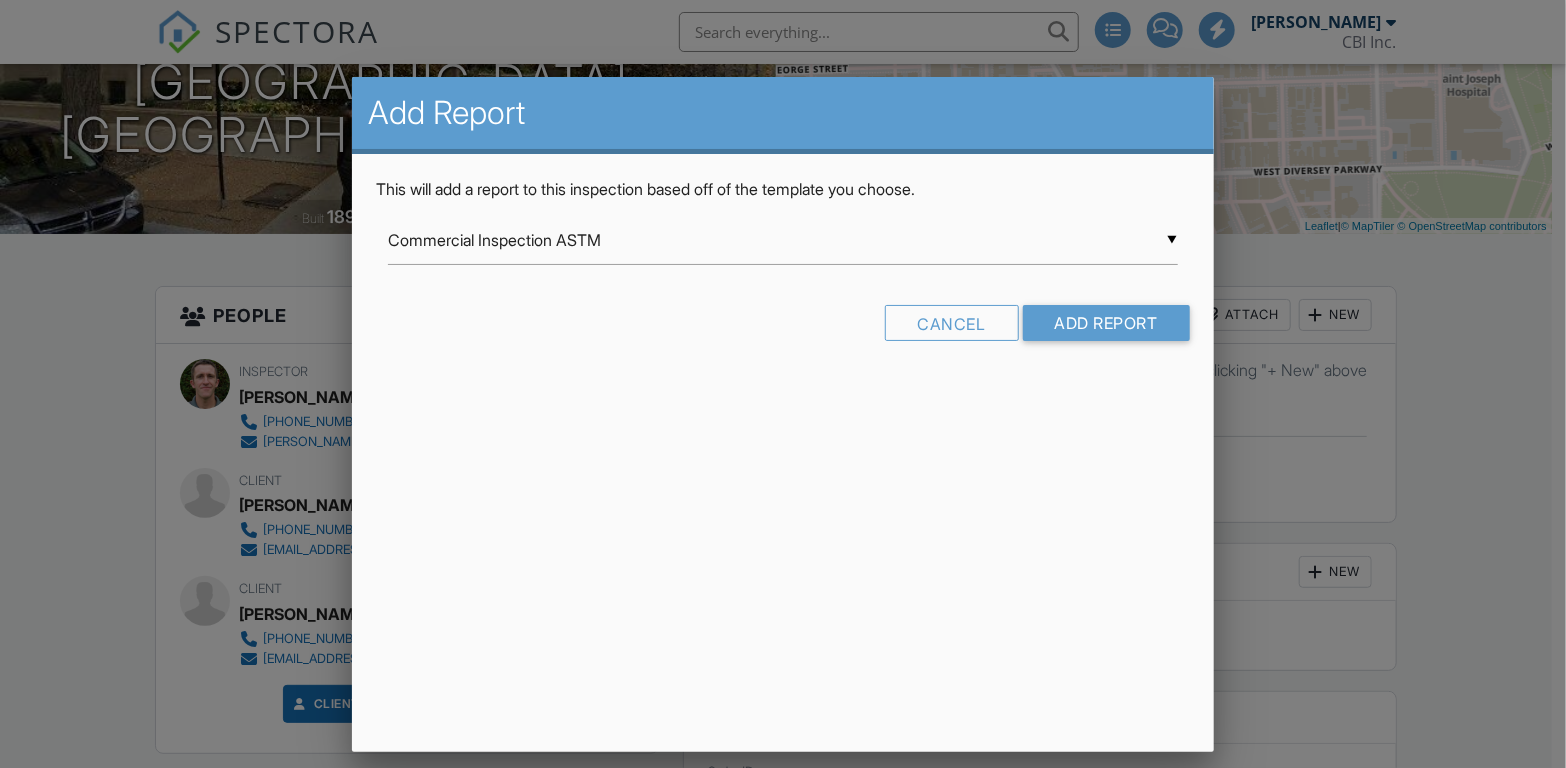 click on "▼ Commercial Inspection ASTM Commercial Inspection ASTM Commercial Inspection ASTM - Copy InterNACHI Residential  [PERSON_NAME] CBI Active [DATE] - [PERSON_NAME] Comm'l IN PROGRESS CBI Active [DATE] - [PERSON_NAME] CBI Active [DATE] - Bill   CBI Active [DATE] - Isac CBI Active [DATE]  MOH residential CBI Active [DATE] RWN CBI Active [DATE] RWN - Condo CBI Active [DATE] RWN - New Construction CBI Active [DATE] RMU CBI Active [DATE] CMM CBI Active [DATE] MOH - New Con CBI Active [DATE] MOH CBI - Bill  Limited Scope  CBI HDS [DATE] CBI Multi-Unit CBI Primary 4 Pt [DATE] CBI Primary [DATE] CBI Primary [DATE] - Copy CBI Primary [DATE] - High-Rise CBI Primary [DATE] - JRS CBI RWN [DATE] [US_STATE] Citizens 4-Point Inspection Form [US_STATE] Citizens 4-Point Inspection Form [US_STATE] Citizens Roof Inspection Form [US_STATE] Uniform Mitigation Verification Inspection Form  [US_STATE] Uniform Mitigation Verification Inspection Form  [US_STATE] Wood Destroying Organisms Inspection Report HomeGauge Import [DATE] Winfield 2022" at bounding box center (782, 240) 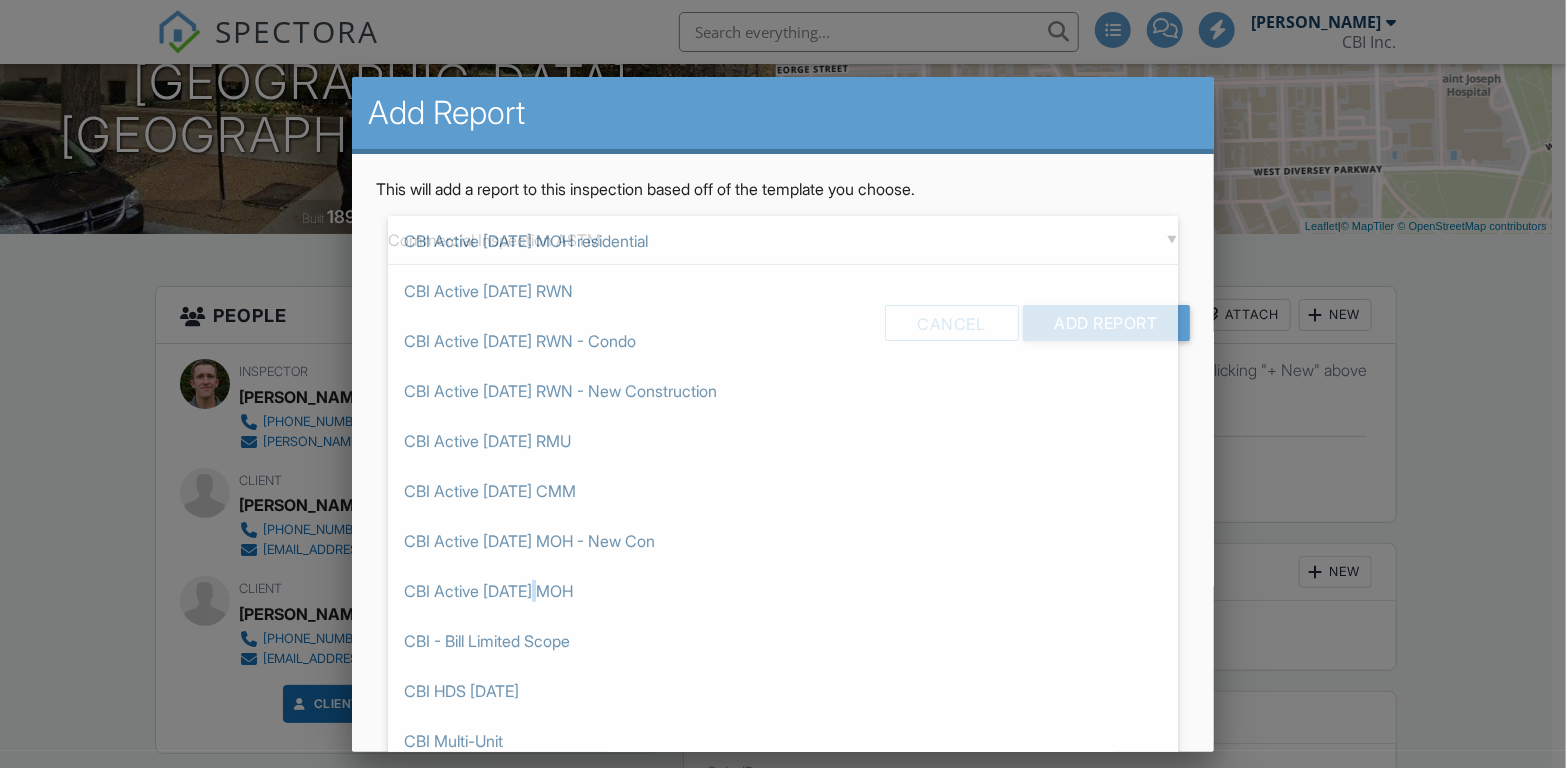 click on "CBI Active [DATE] MOH" at bounding box center [783, 591] 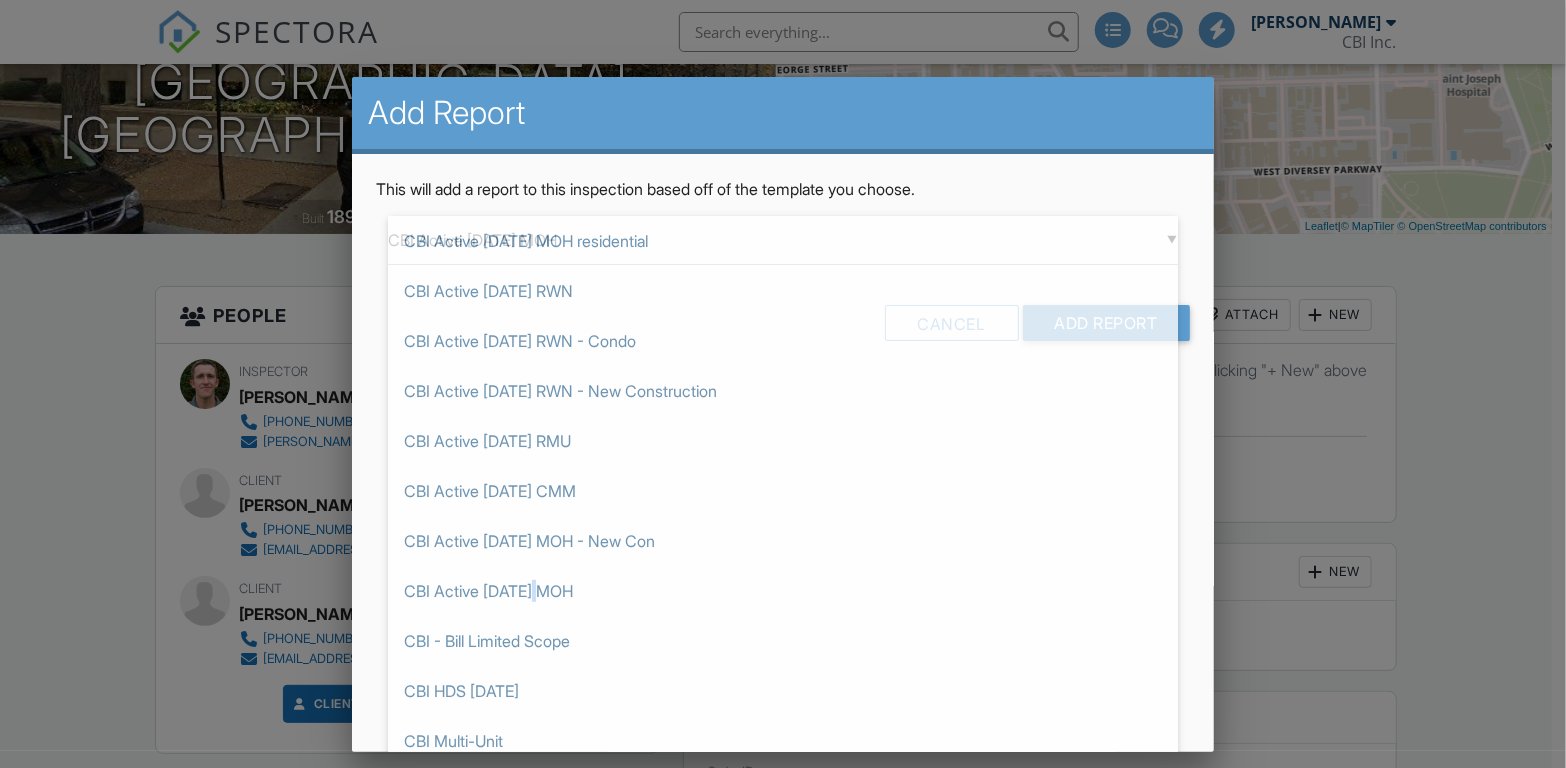 scroll, scrollTop: 750, scrollLeft: 0, axis: vertical 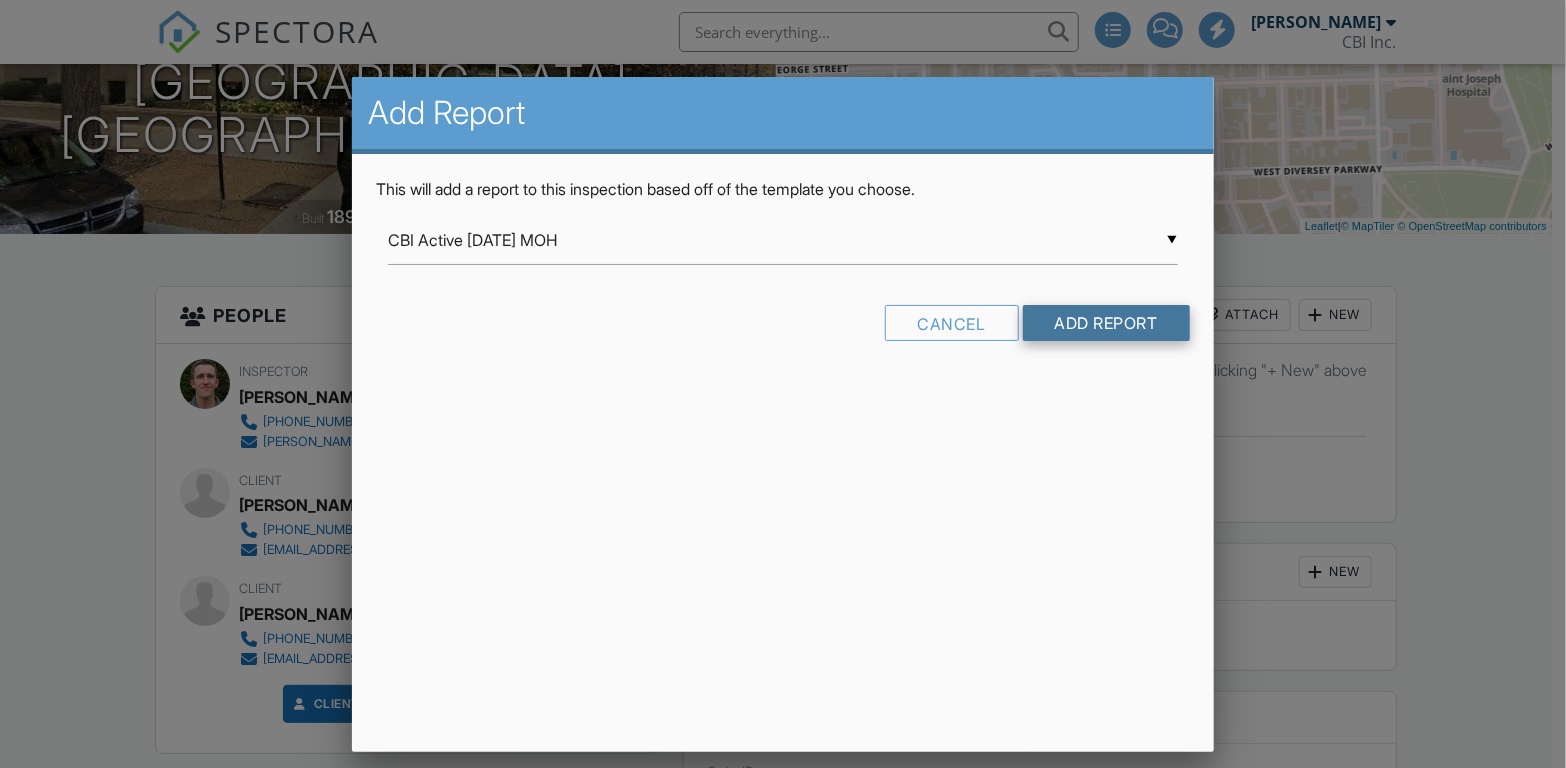 click on "Add Report" at bounding box center [1106, 323] 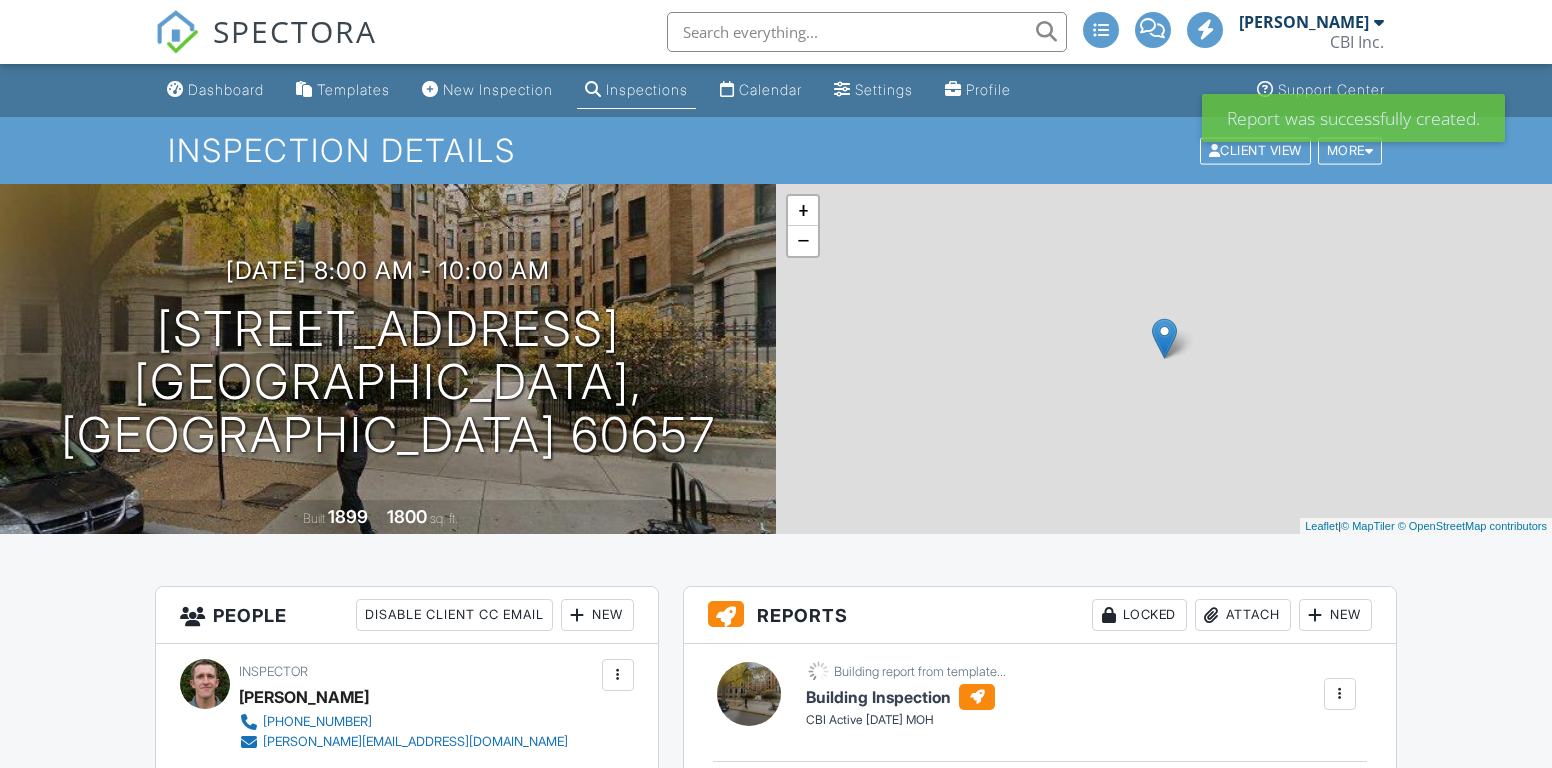 scroll, scrollTop: 0, scrollLeft: 0, axis: both 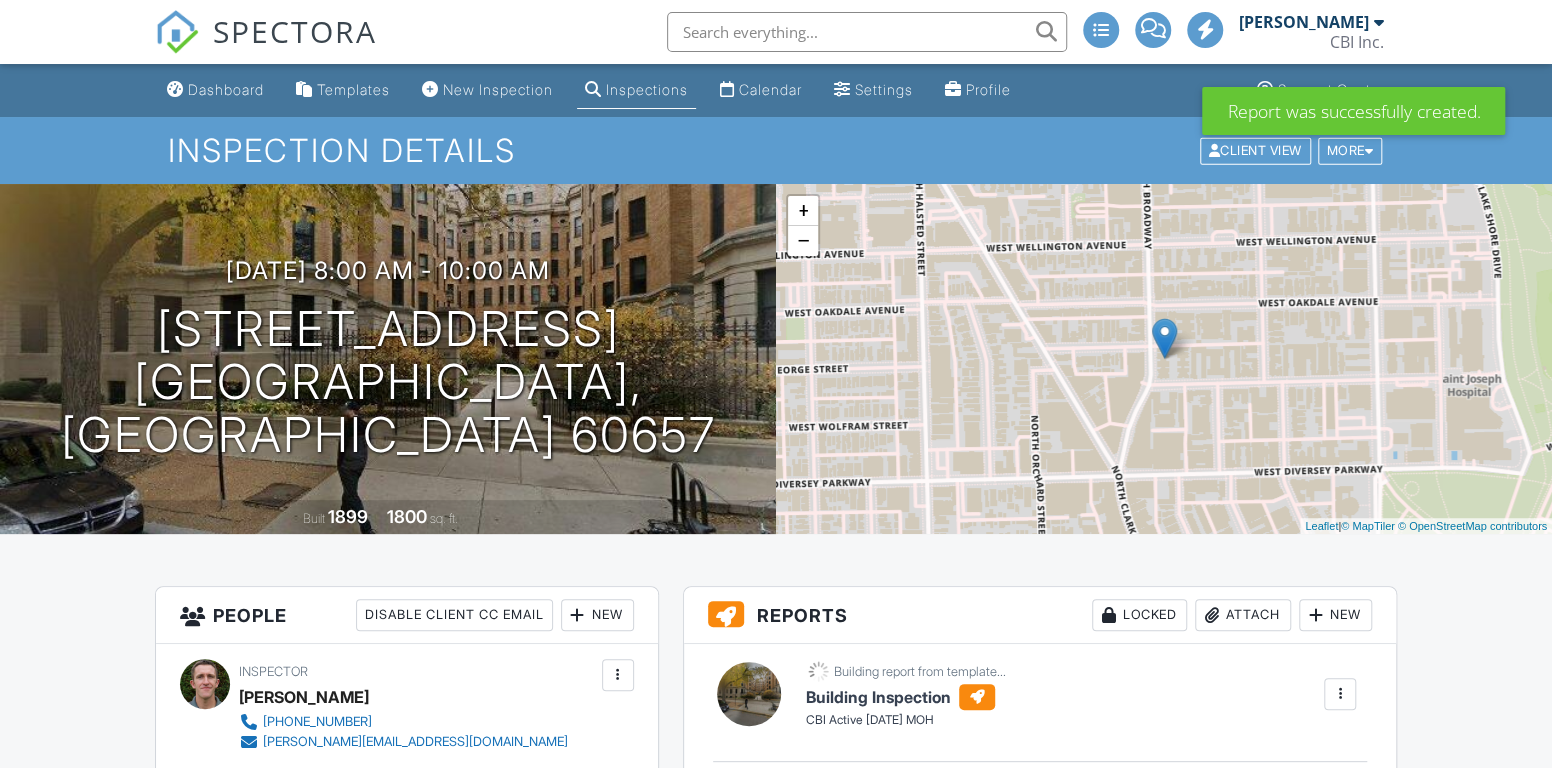 click on "Calendar" at bounding box center [770, 89] 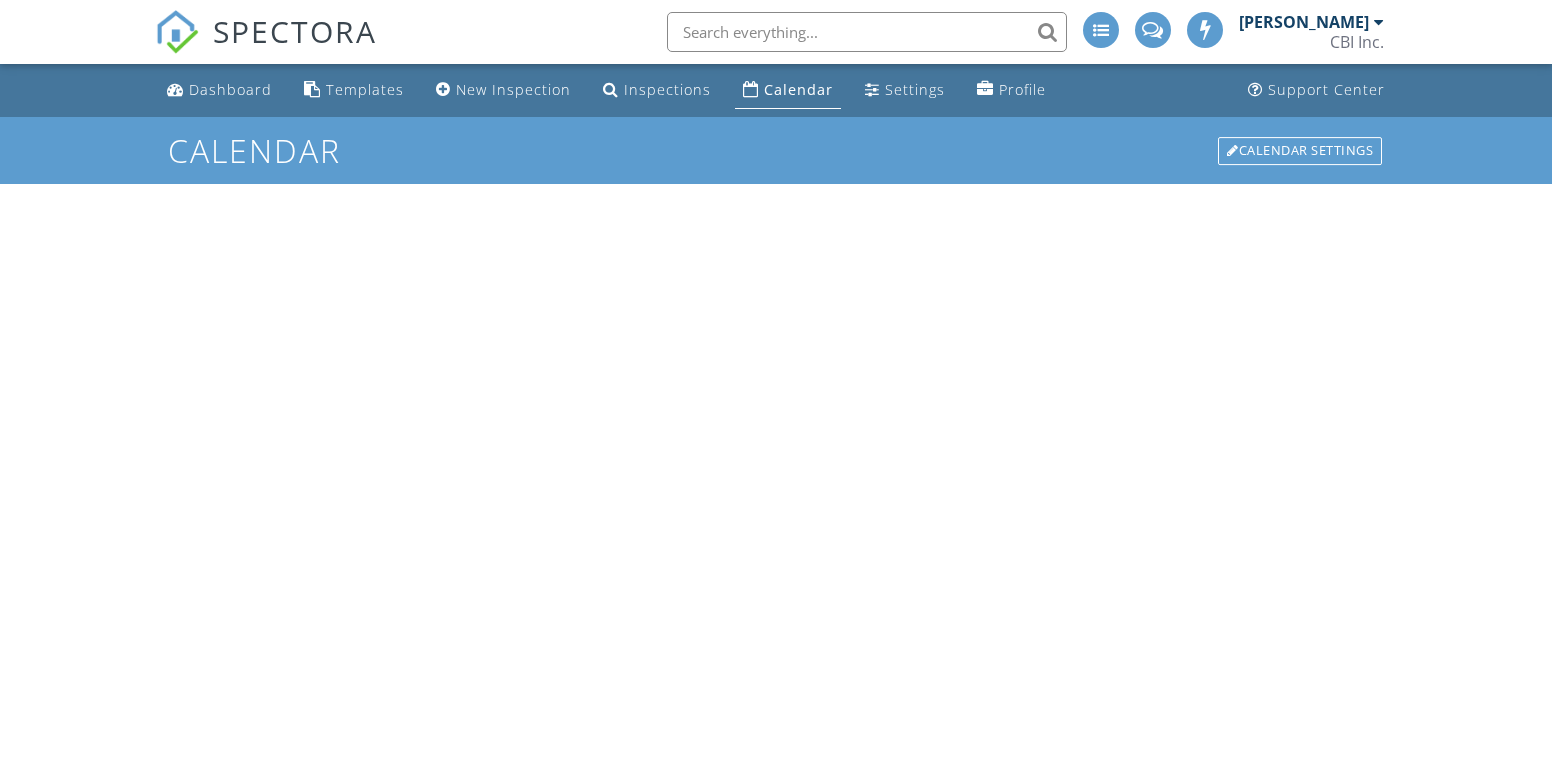 scroll, scrollTop: 0, scrollLeft: 0, axis: both 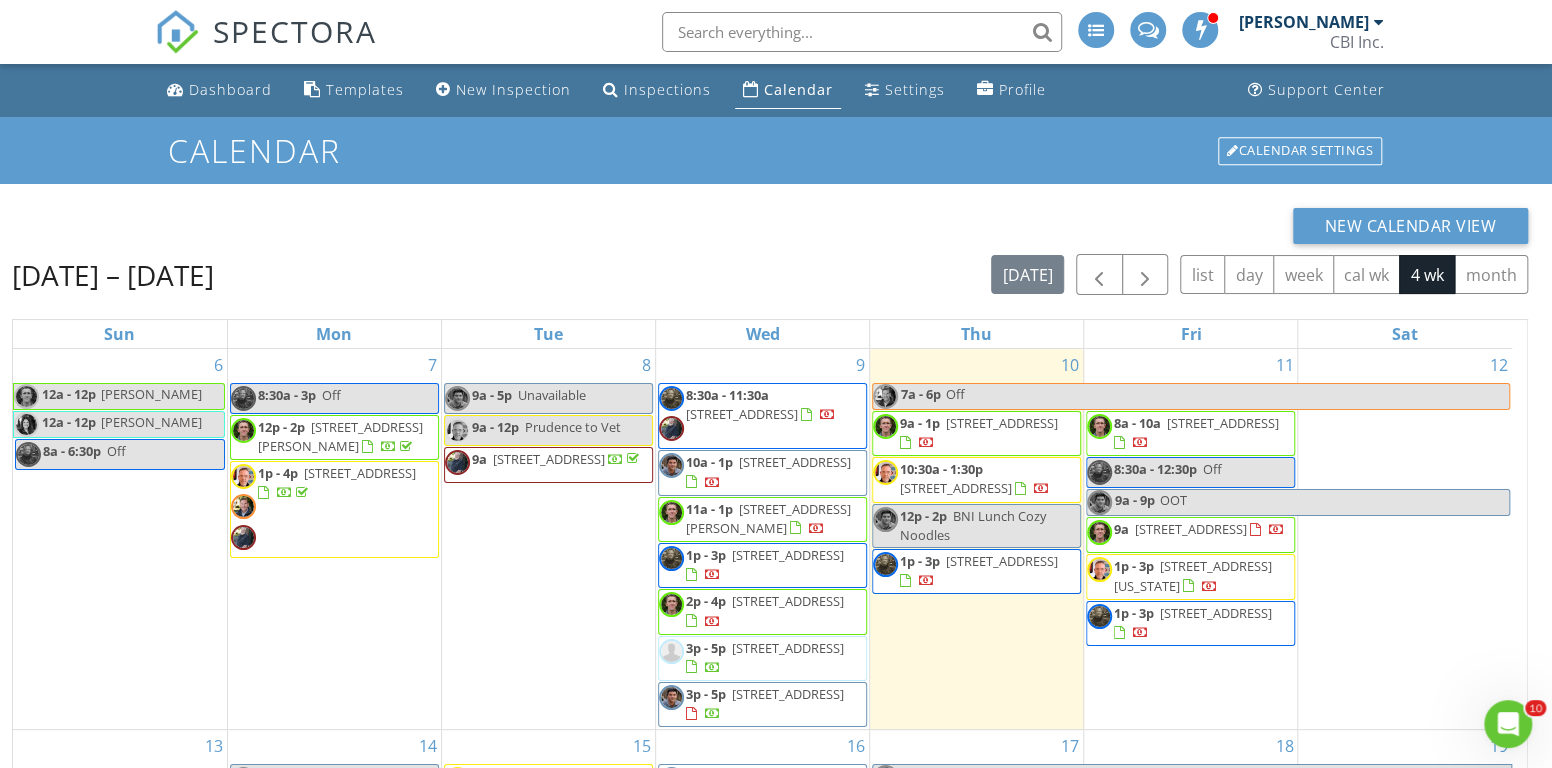 click on "[STREET_ADDRESS]" at bounding box center (1191, 529) 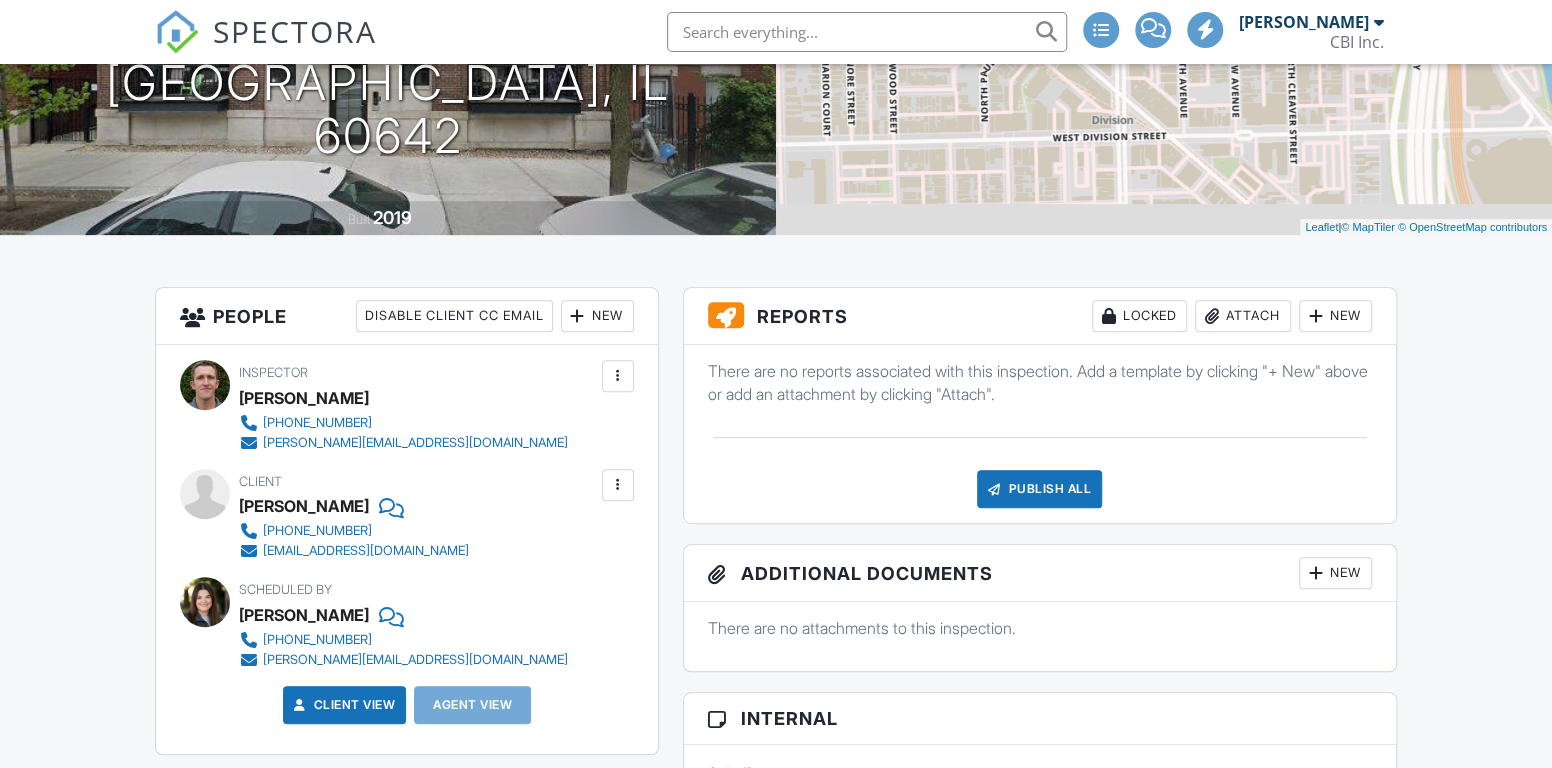 scroll, scrollTop: 300, scrollLeft: 0, axis: vertical 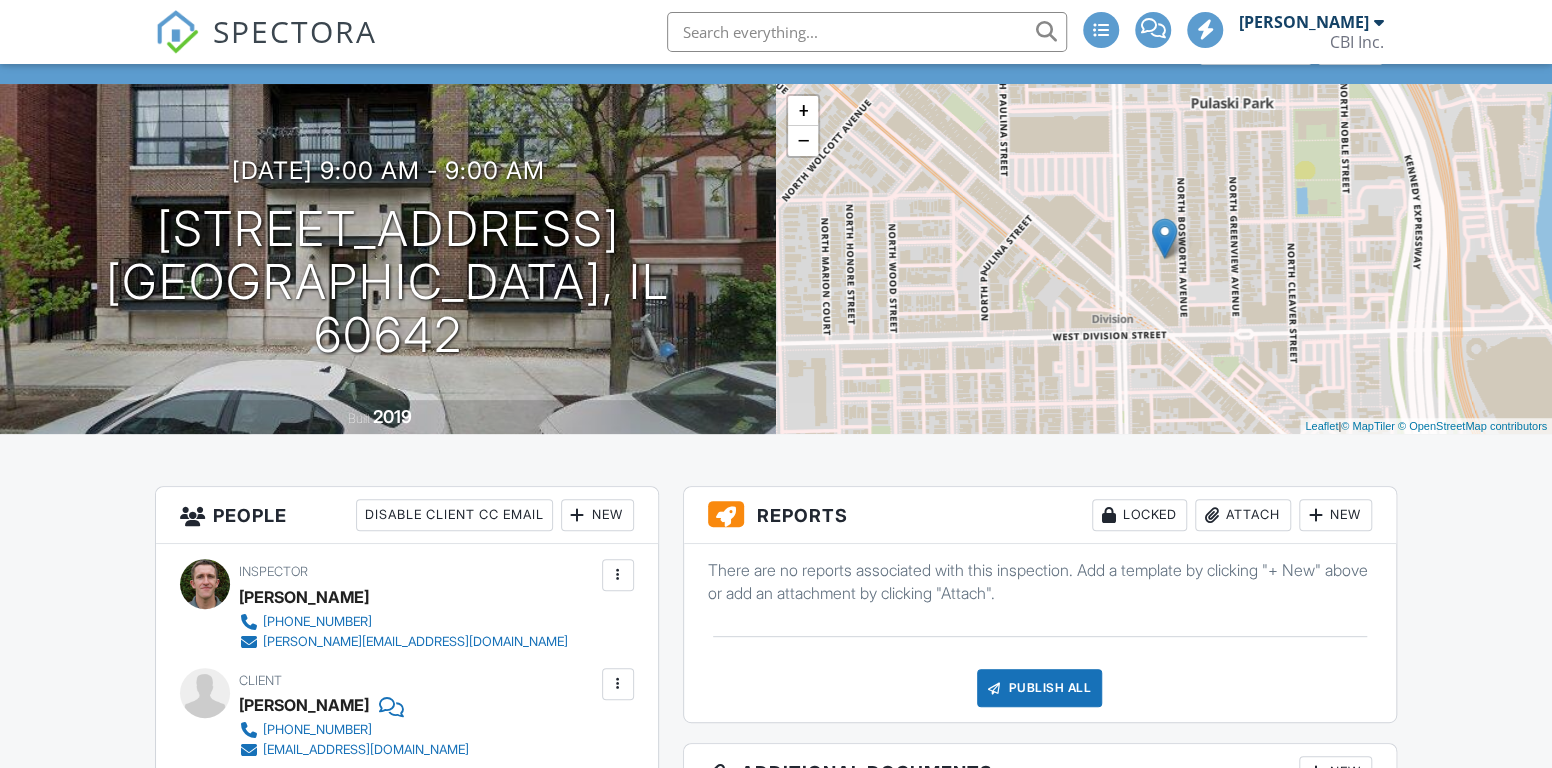 click on "New" at bounding box center (1335, 515) 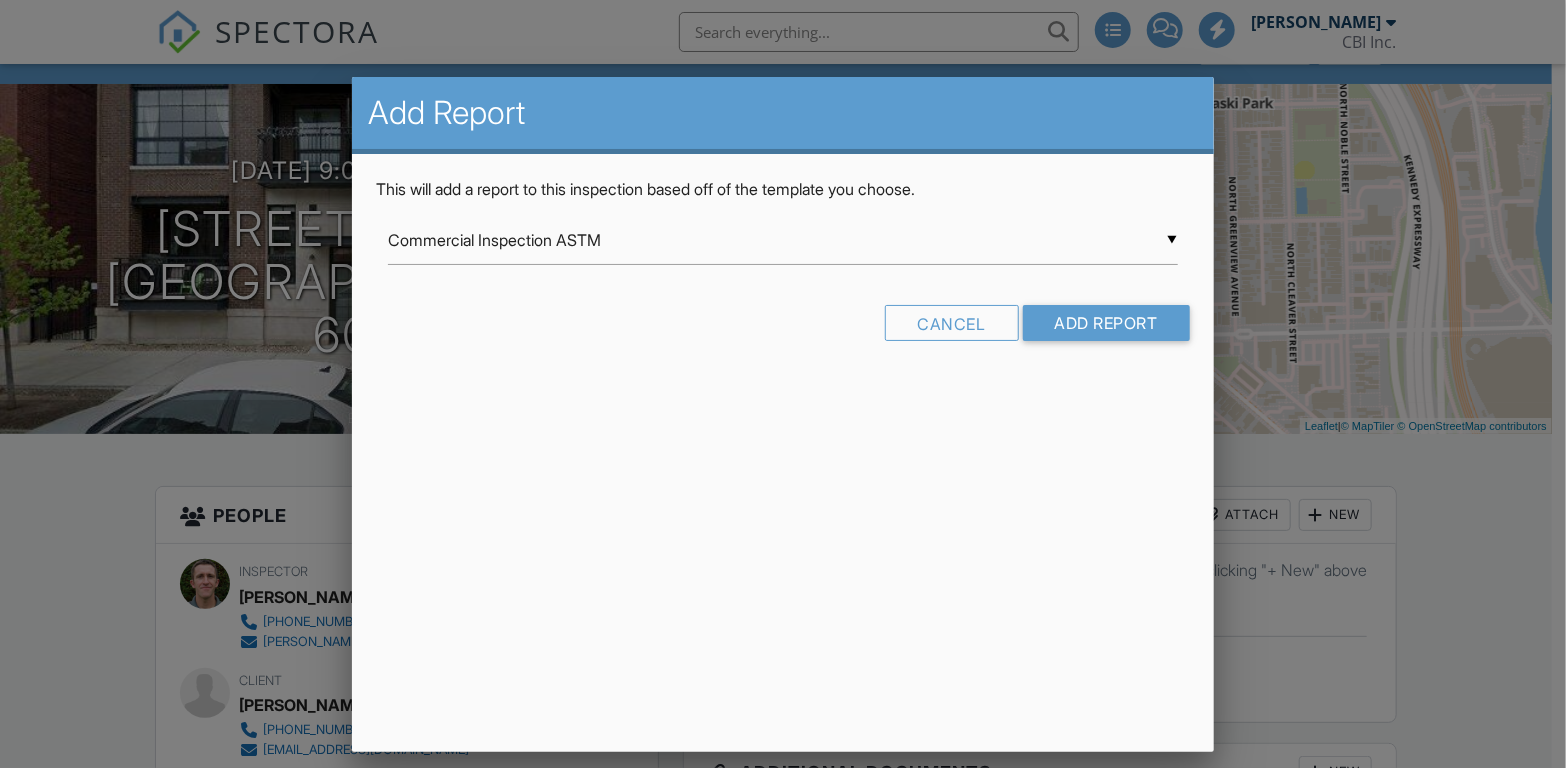 click on "▼ Commercial Inspection ASTM Commercial Inspection ASTM Commercial Inspection ASTM - Copy InterNACHI Residential  Andrew CBI Active 4-1-19 - Andrew ASTM Comm'l IN PROGRESS CBI Active 4-1-19 - Andrew CBI Active 4-1-19 - Bill   CBI Active 4-1-19 - Isac CBI Active 4-1-19  MOH residential CBI Active 4-1-19 RWN CBI Active 4-1-19 RWN - Condo CBI Active 4-1-19 RWN - New Construction CBI Active 4-22-19 RMU CBI Active 5-15-19 CMM CBI Active 5-29-19 MOH - New Con CBI Active 6-1-19 MOH CBI - Bill  Limited Scope  CBI HDS May 2024 CBI Multi-Unit CBI Primary 4 Pt July 2024 CBI Primary Feb 2024 CBI Primary Feb 2024 - Copy CBI Primary Feb 2024 - High-Rise CBI Primary Feb 2024 - JRS CBI RWN Oct 2024 Florida Citizens 4-Point Inspection Form Florida Citizens 4-Point Inspection Form Florida Citizens Roof Inspection Form Florida Uniform Mitigation Verification Inspection Form  Florida Uniform Mitigation Verification Inspection Form  Florida Wood Destroying Organisms Inspection Report HomeGauge Import 2021-09-28 Winfield 2022" at bounding box center (782, 240) 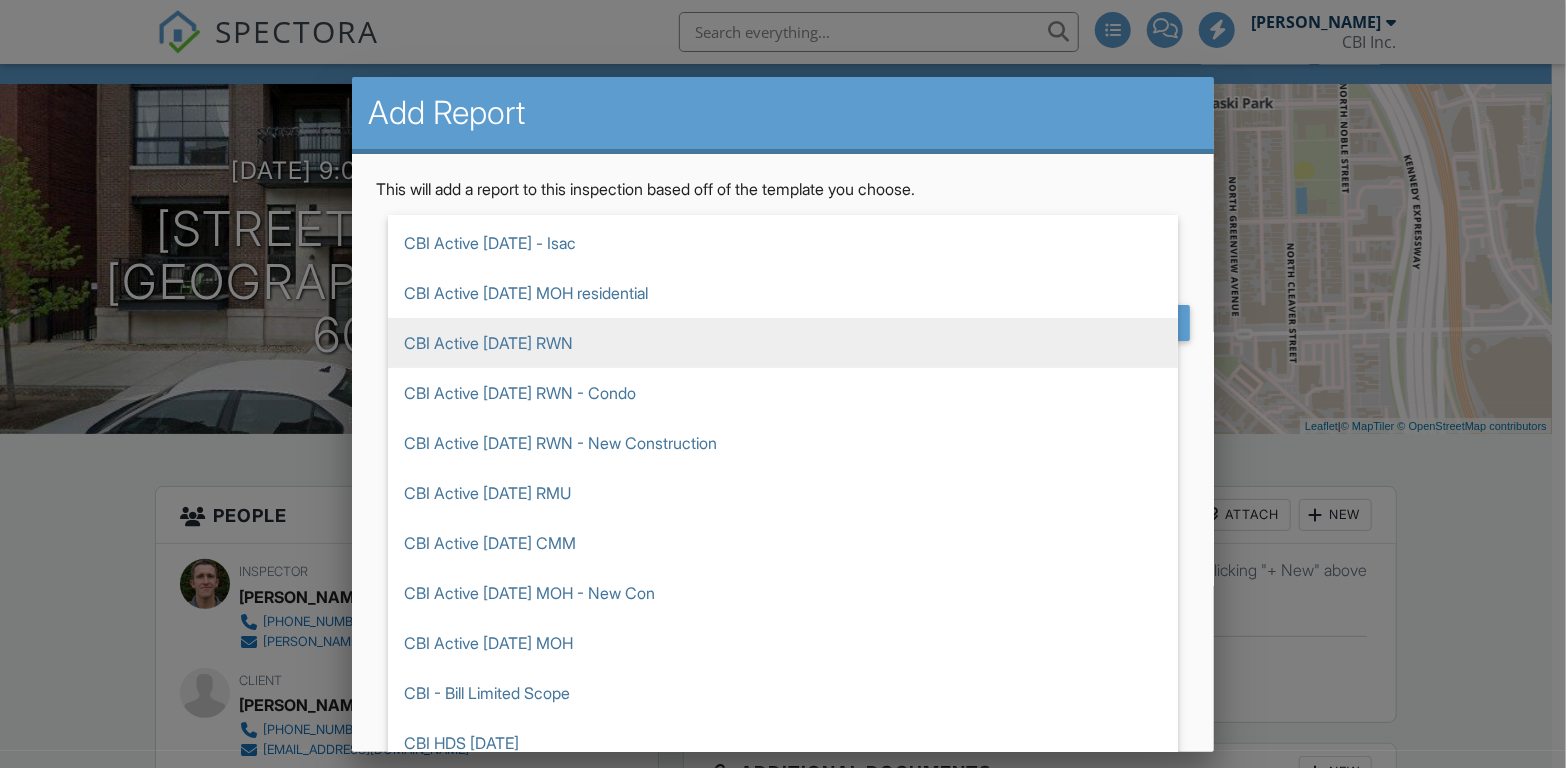 scroll, scrollTop: 400, scrollLeft: 0, axis: vertical 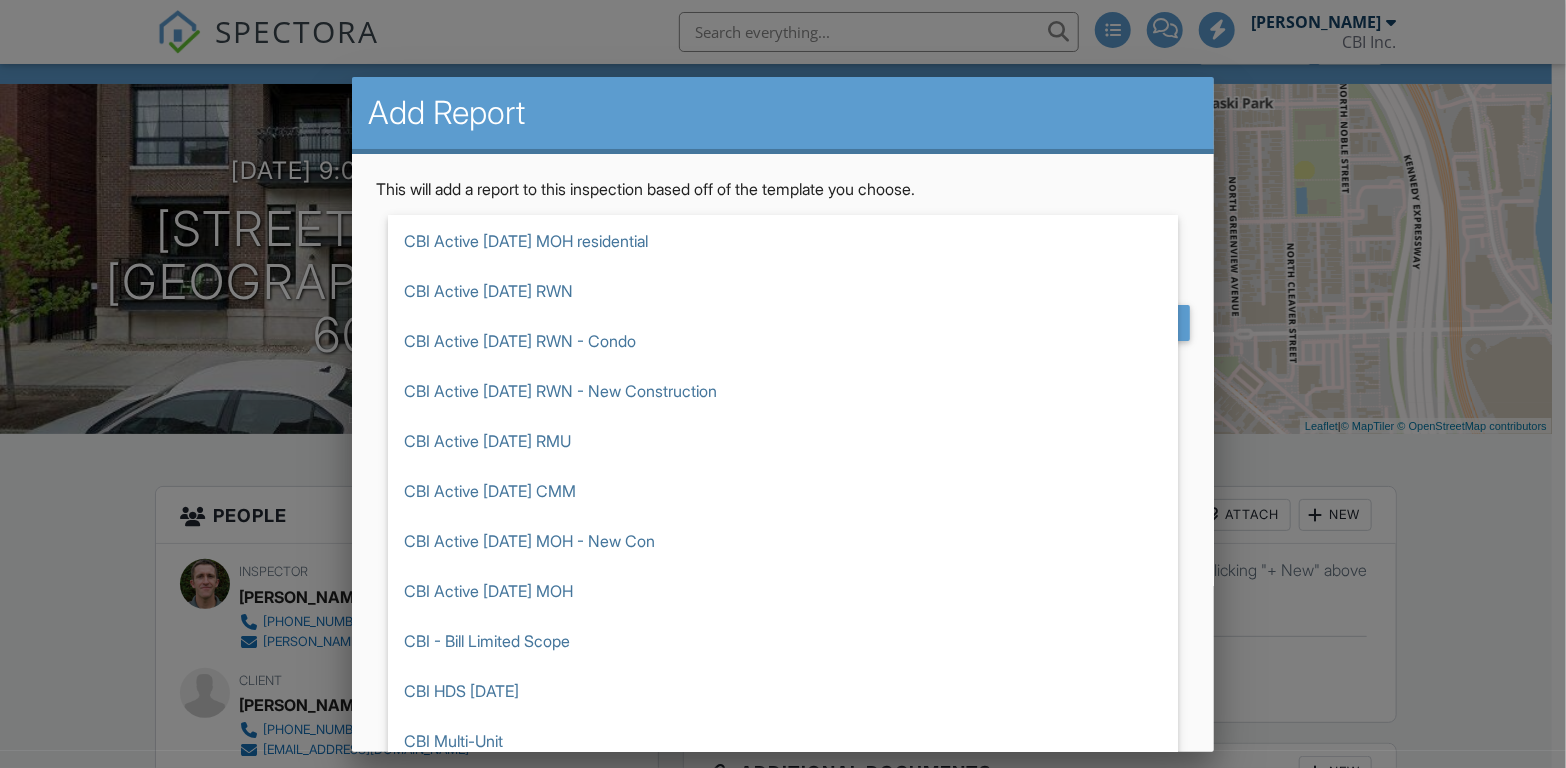 click on "CBI Active [DATE] MOH" at bounding box center [783, 591] 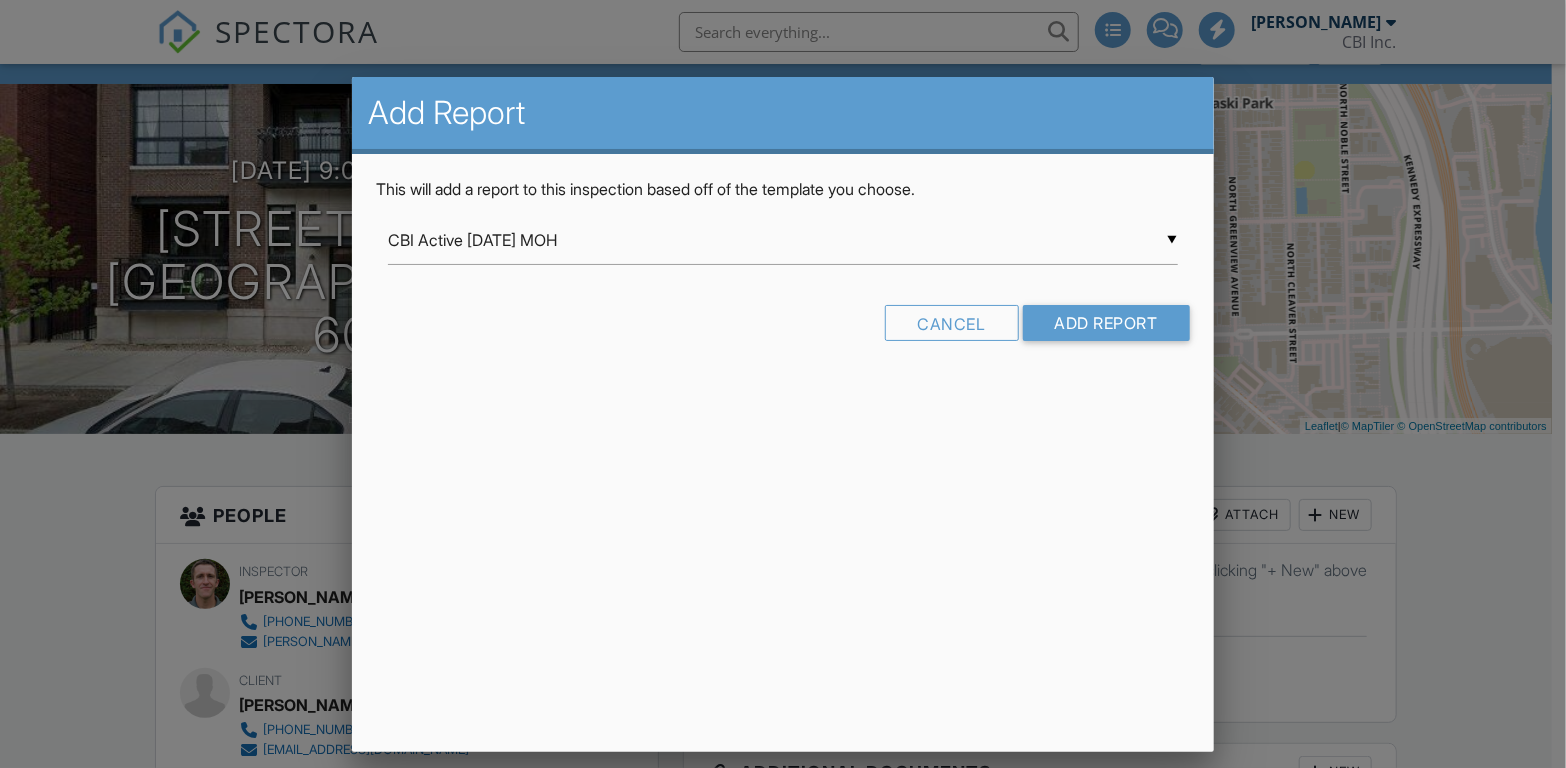 click on "▼ CBI Active 6-1-19 MOH Commercial Inspection ASTM Commercial Inspection ASTM - Copy InterNACHI Residential  Andrew CBI Active 4-1-19 - Andrew ASTM Comm'l IN PROGRESS CBI Active 4-1-19 - Andrew CBI Active 4-1-19 - Bill   CBI Active 4-1-19 - Isac CBI Active 4-1-19  MOH residential CBI Active 4-1-19 RWN CBI Active 4-1-19 RWN - Condo CBI Active 4-1-19 RWN - New Construction CBI Active 4-22-19 RMU CBI Active 5-15-19 CMM CBI Active 5-29-19 MOH - New Con CBI Active 6-1-19 MOH CBI - Bill  Limited Scope  CBI HDS May 2024 CBI Multi-Unit CBI Primary 4 Pt July 2024 CBI Primary Feb 2024 CBI Primary Feb 2024 - Copy CBI Primary Feb 2024 - High-Rise CBI Primary Feb 2024 - JRS CBI RWN Oct 2024 Florida Citizens 4-Point Inspection Form Florida Citizens 4-Point Inspection Form Florida Citizens Roof Inspection Form Florida Uniform Mitigation Verification Inspection Form  Florida Uniform Mitigation Verification Inspection Form  Florida Wood Destroying Organisms Inspection Report HomeGauge Import 2021-09-28 Winfield 2022" at bounding box center (782, 240) 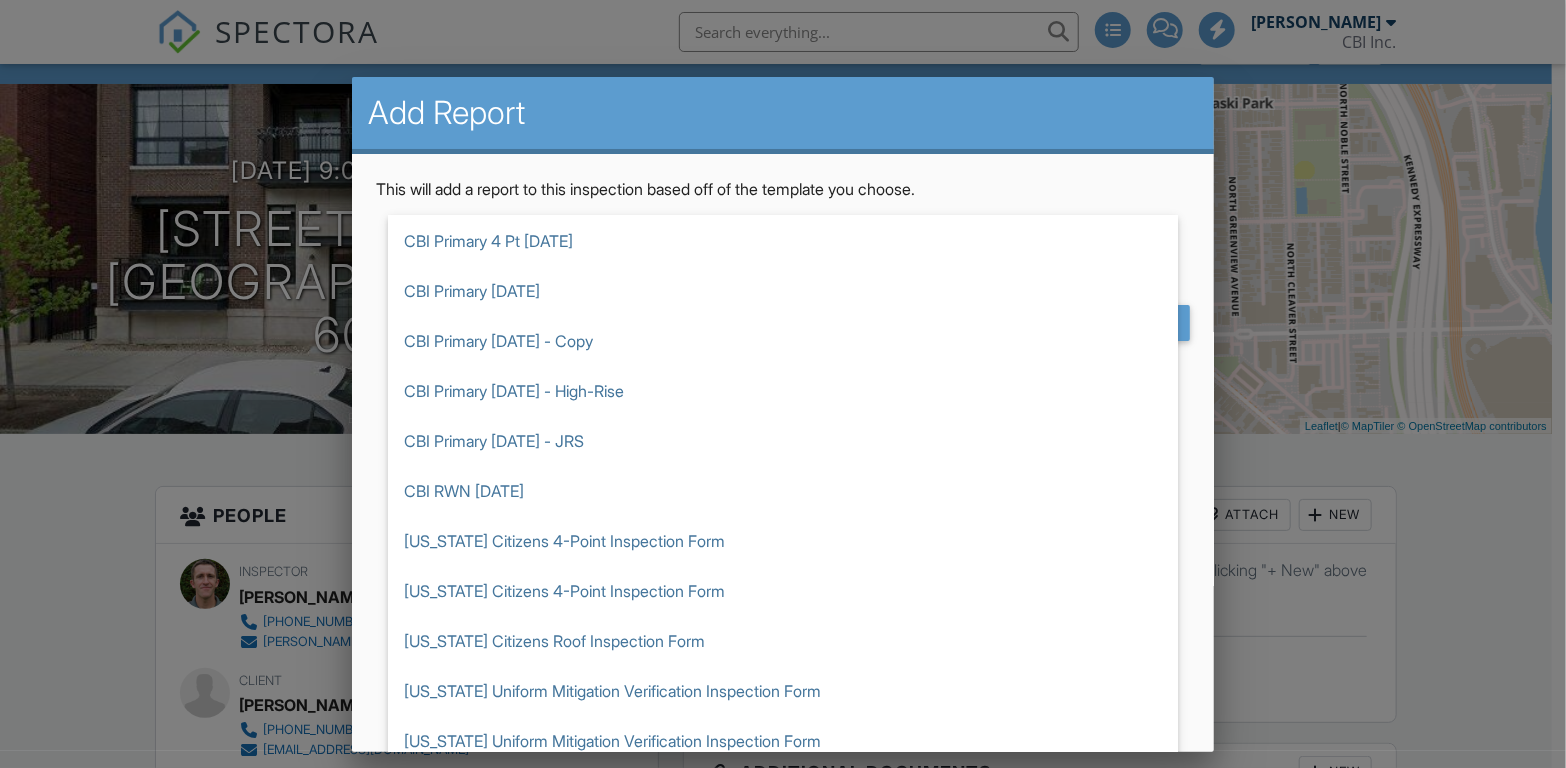 scroll, scrollTop: 750, scrollLeft: 0, axis: vertical 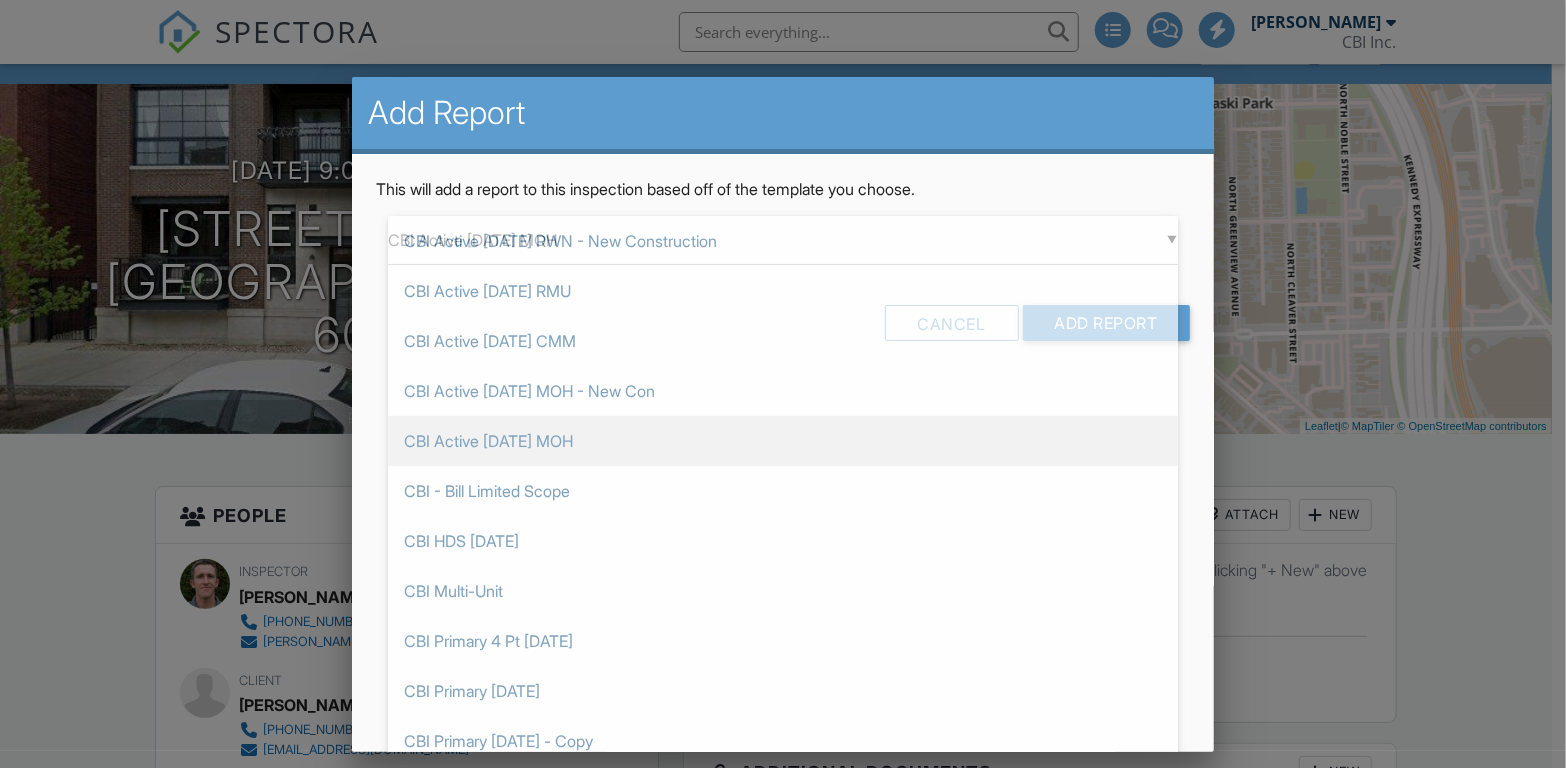 click on "CBI Active [DATE] MOH" at bounding box center (783, 441) 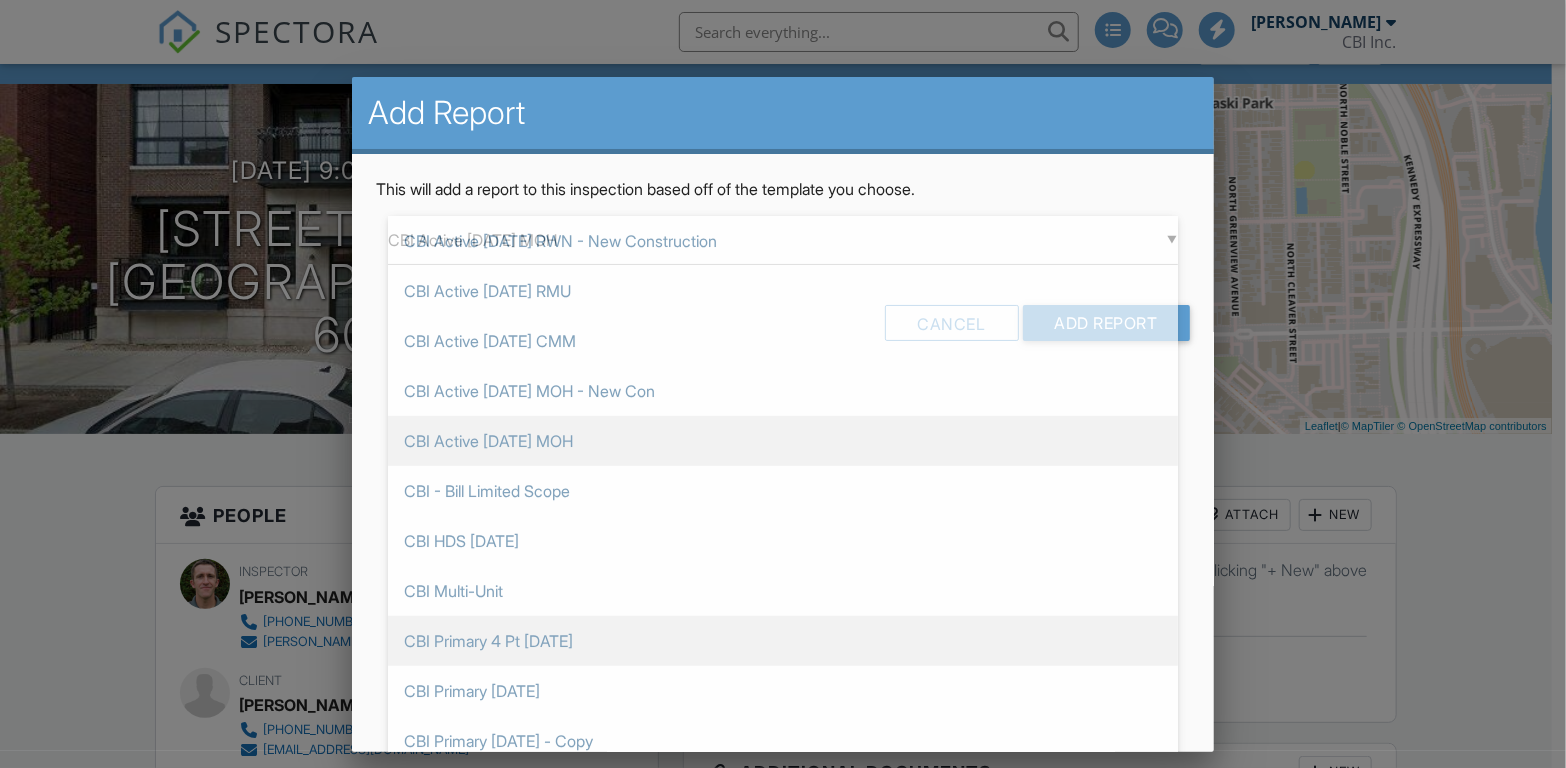scroll, scrollTop: 750, scrollLeft: 0, axis: vertical 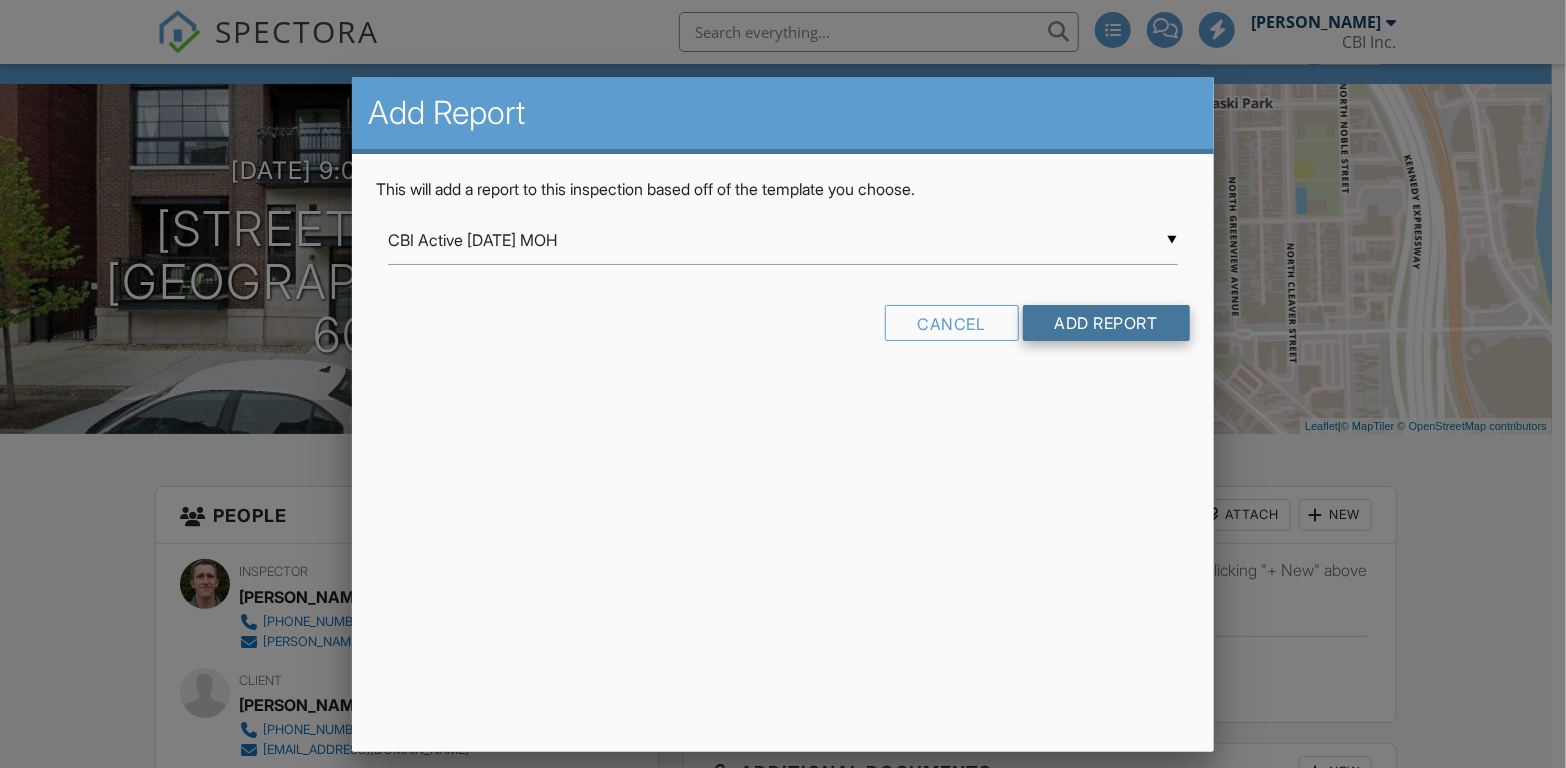 click on "Add Report" at bounding box center [1106, 323] 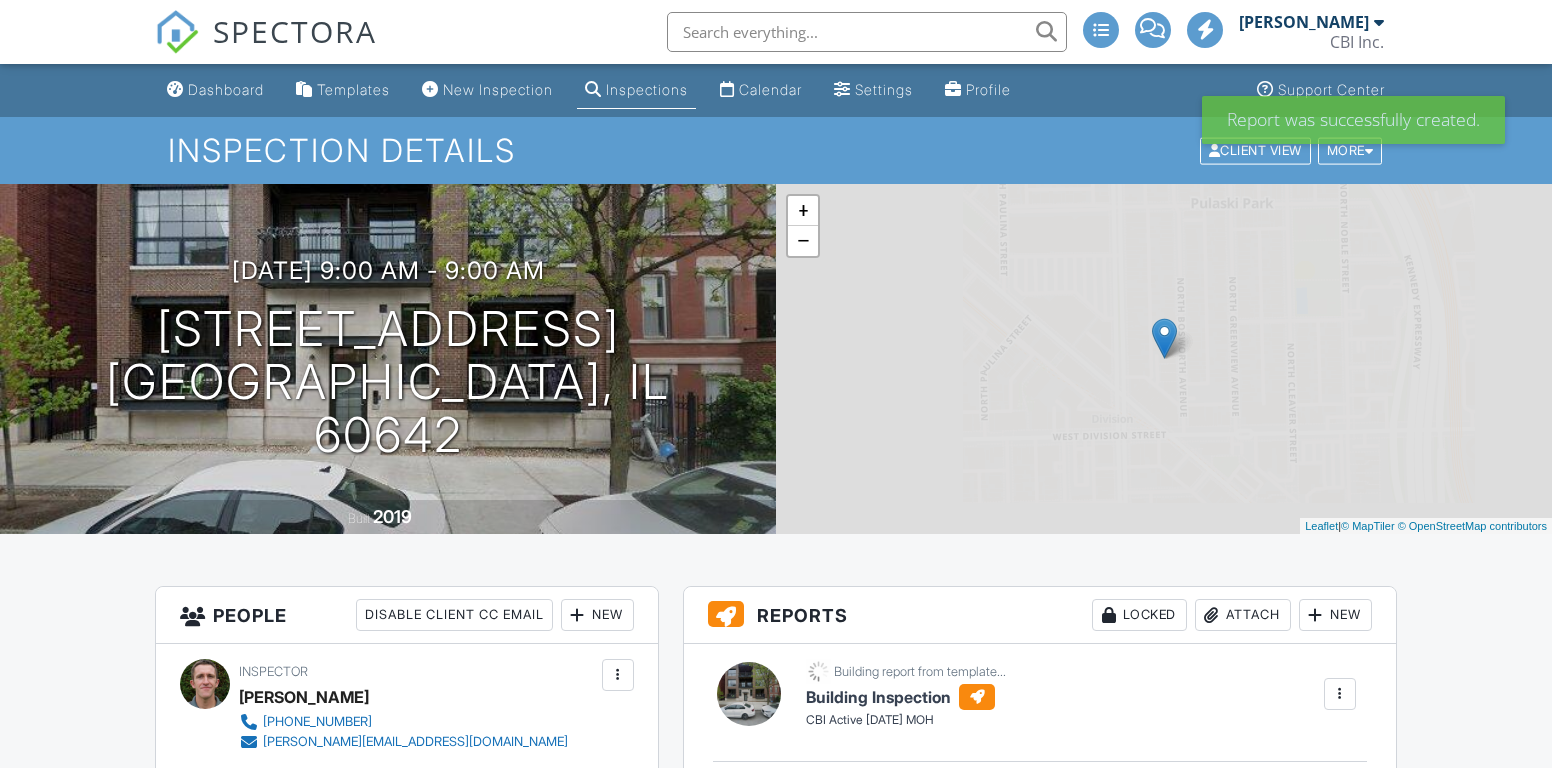 scroll, scrollTop: 0, scrollLeft: 0, axis: both 